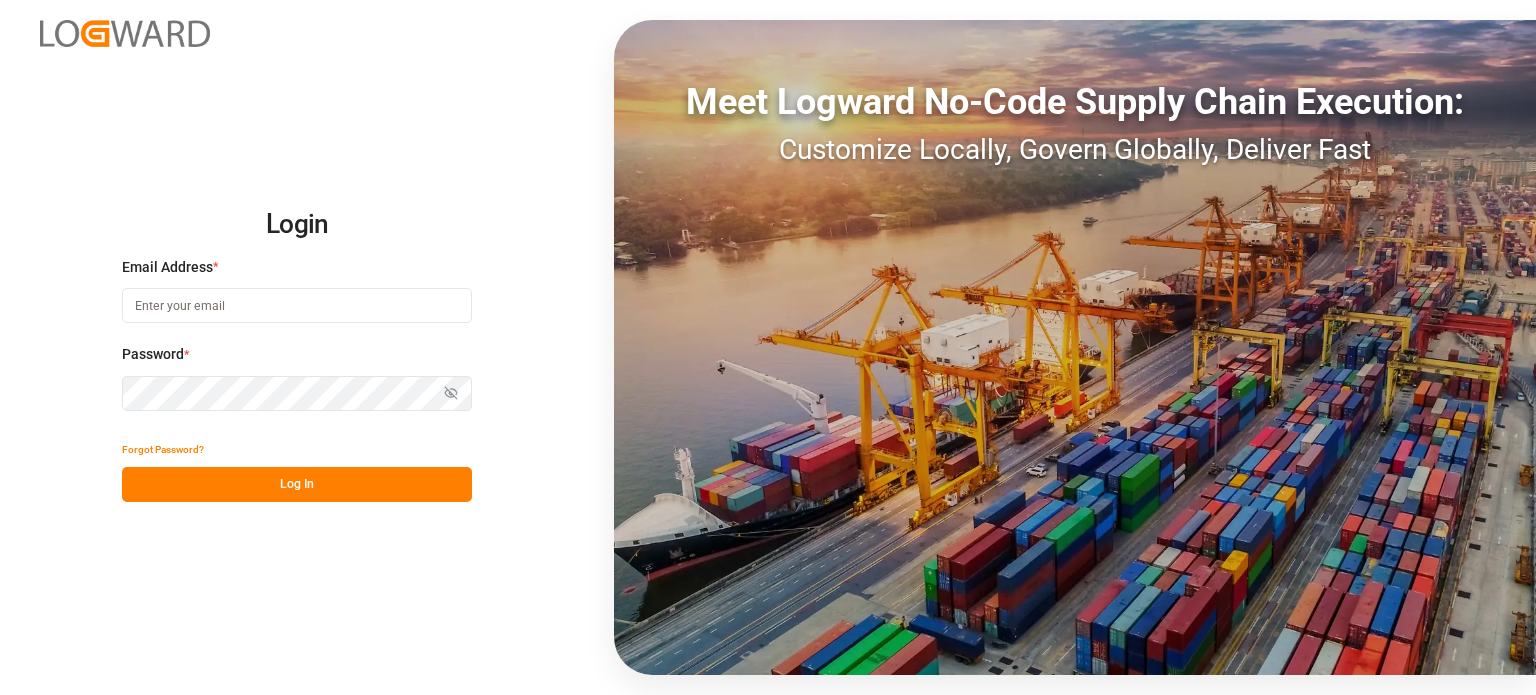 scroll, scrollTop: 0, scrollLeft: 0, axis: both 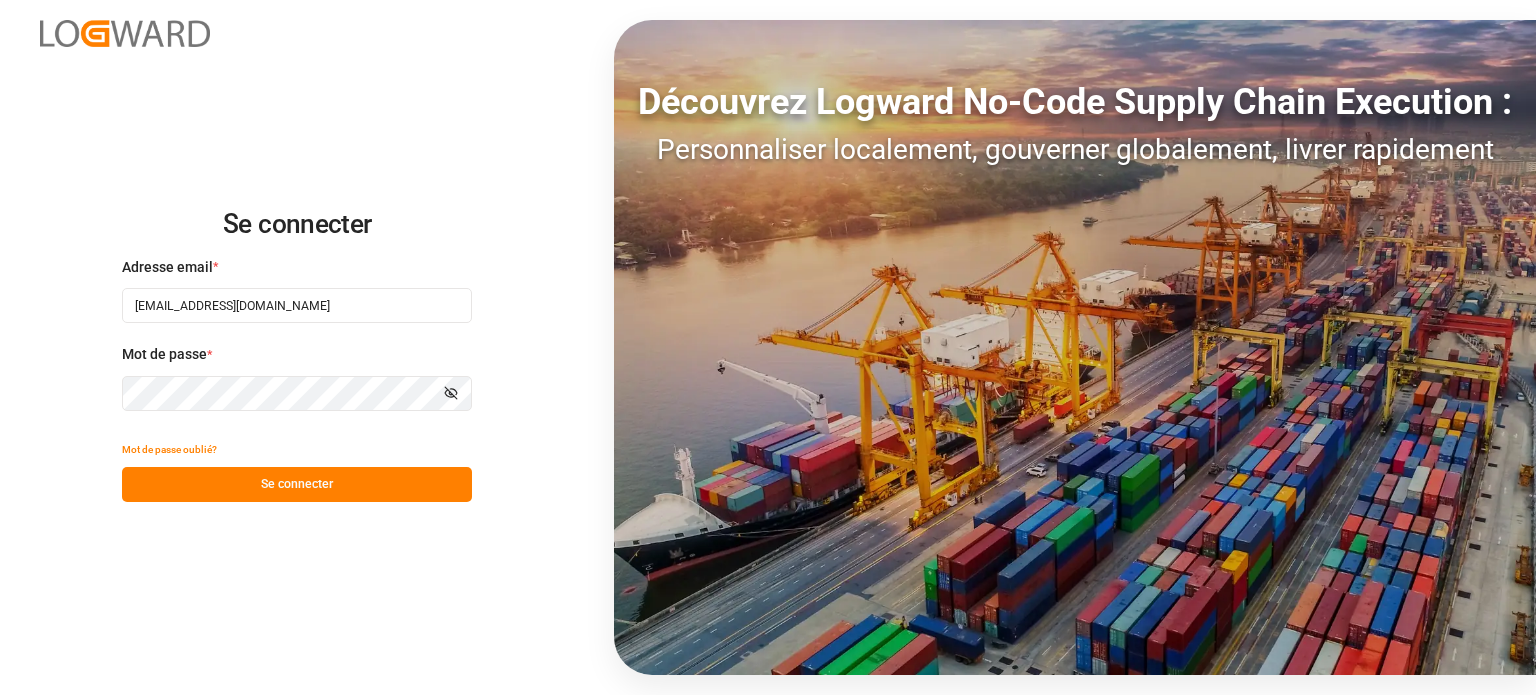 click on "Se connecter" at bounding box center (297, 484) 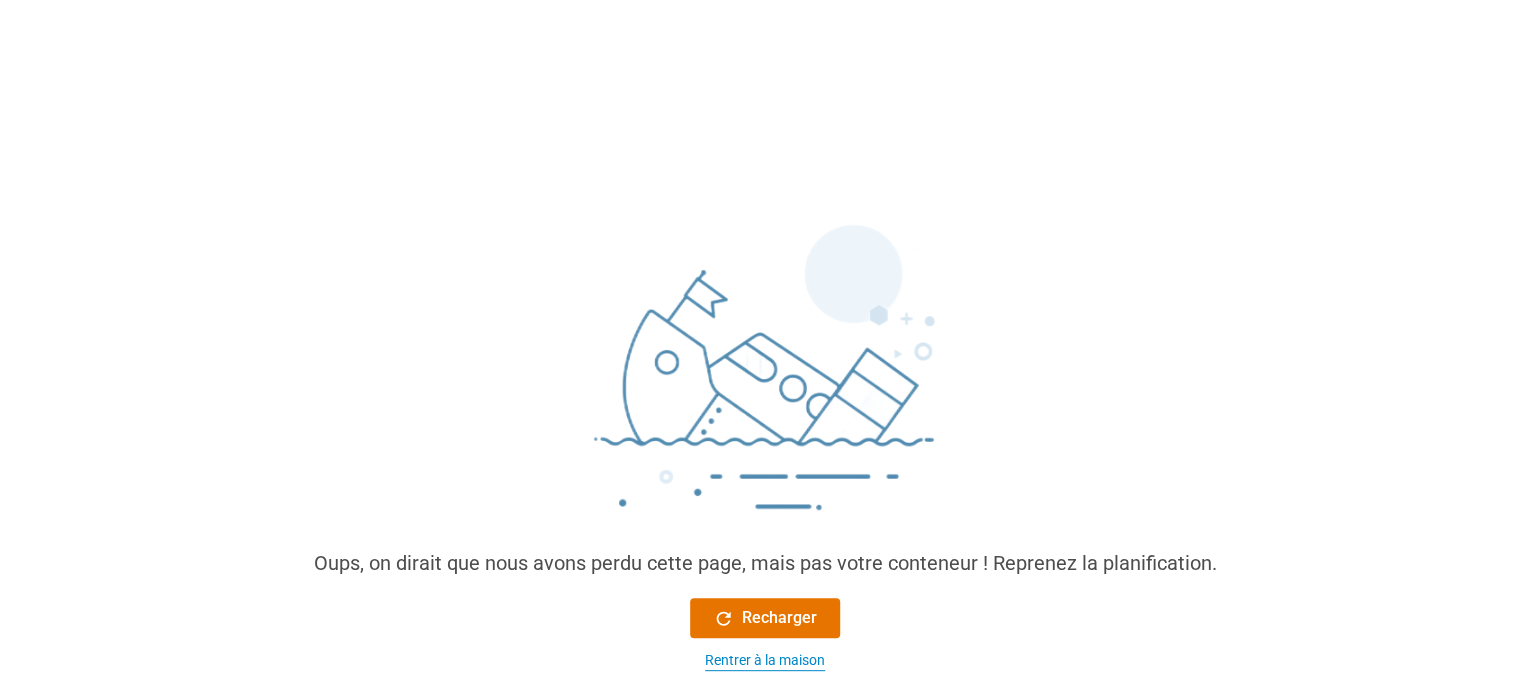 click on "Rentrer à la maison" at bounding box center [765, 660] 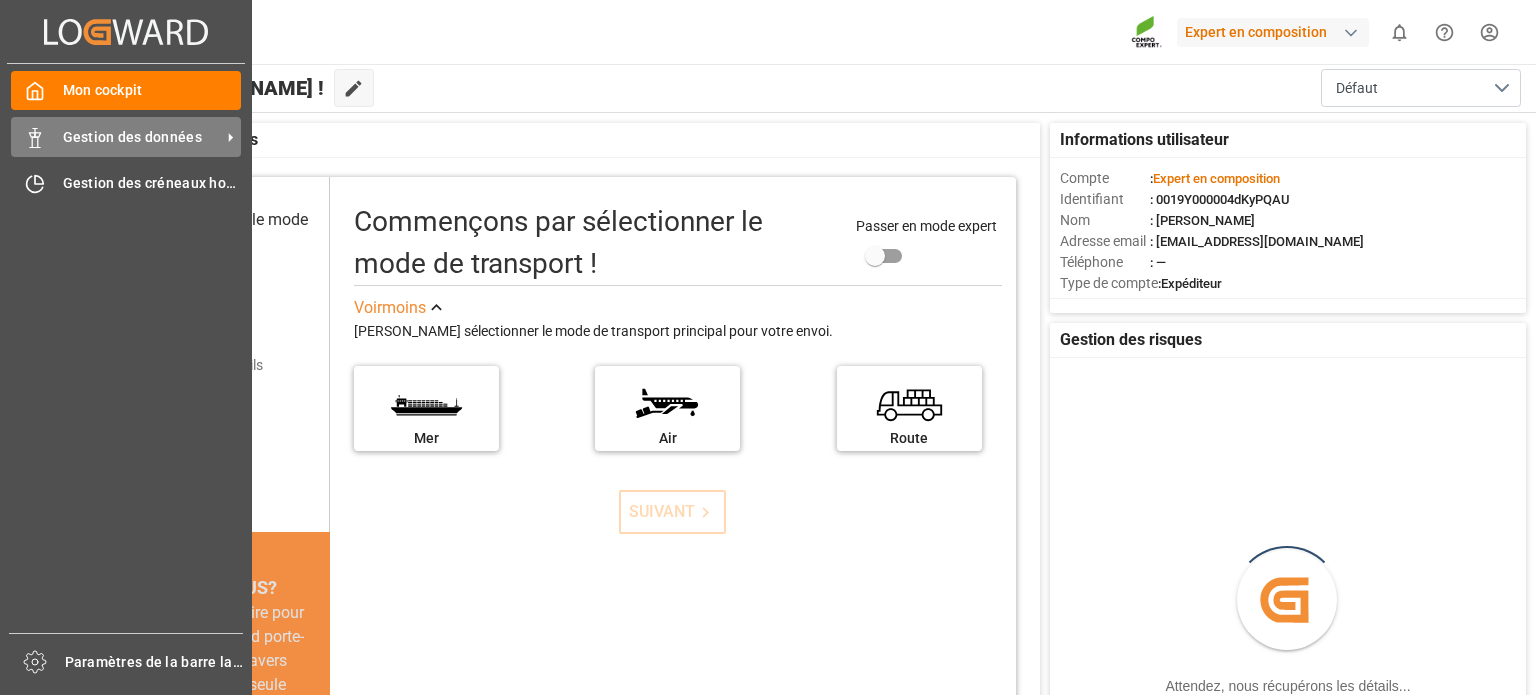 click on "Gestion des données Gestion des données" at bounding box center (126, 136) 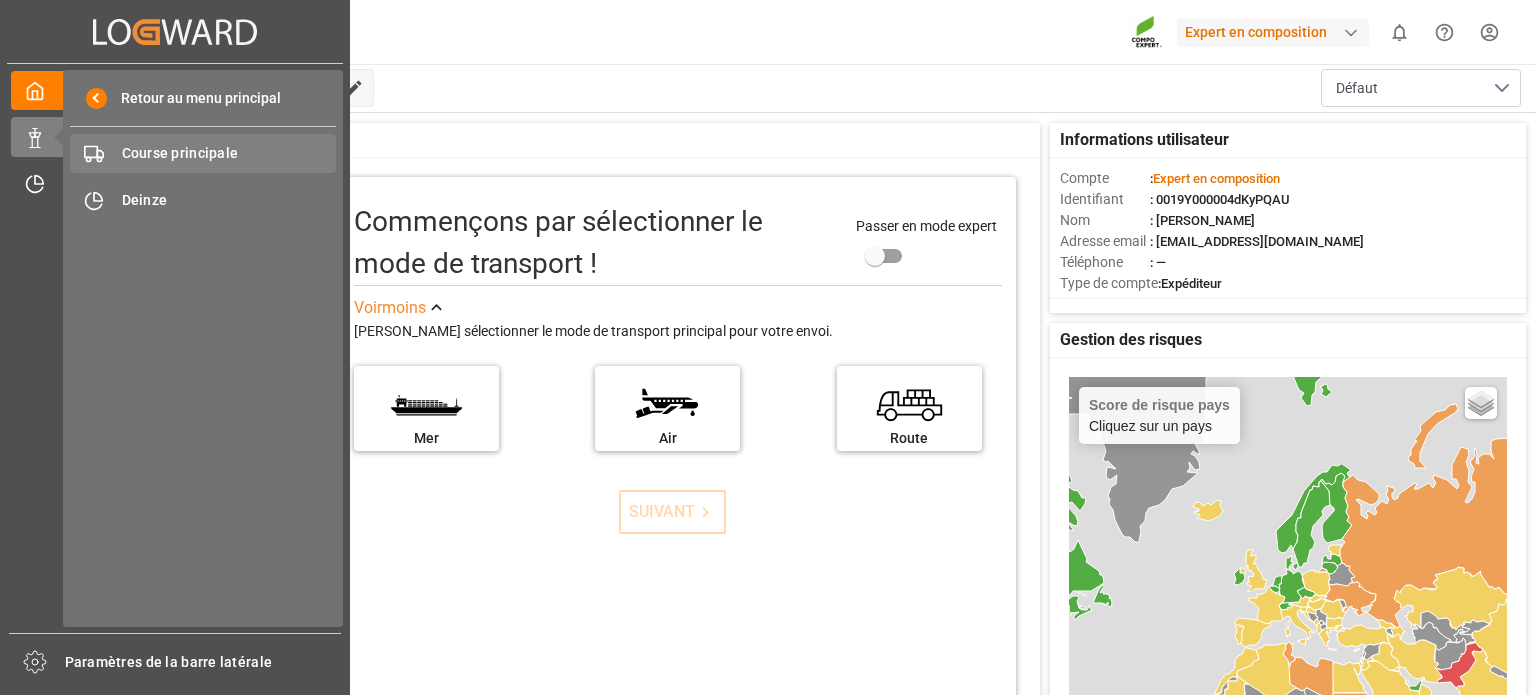 click on "Course principale Course principale" at bounding box center (203, 153) 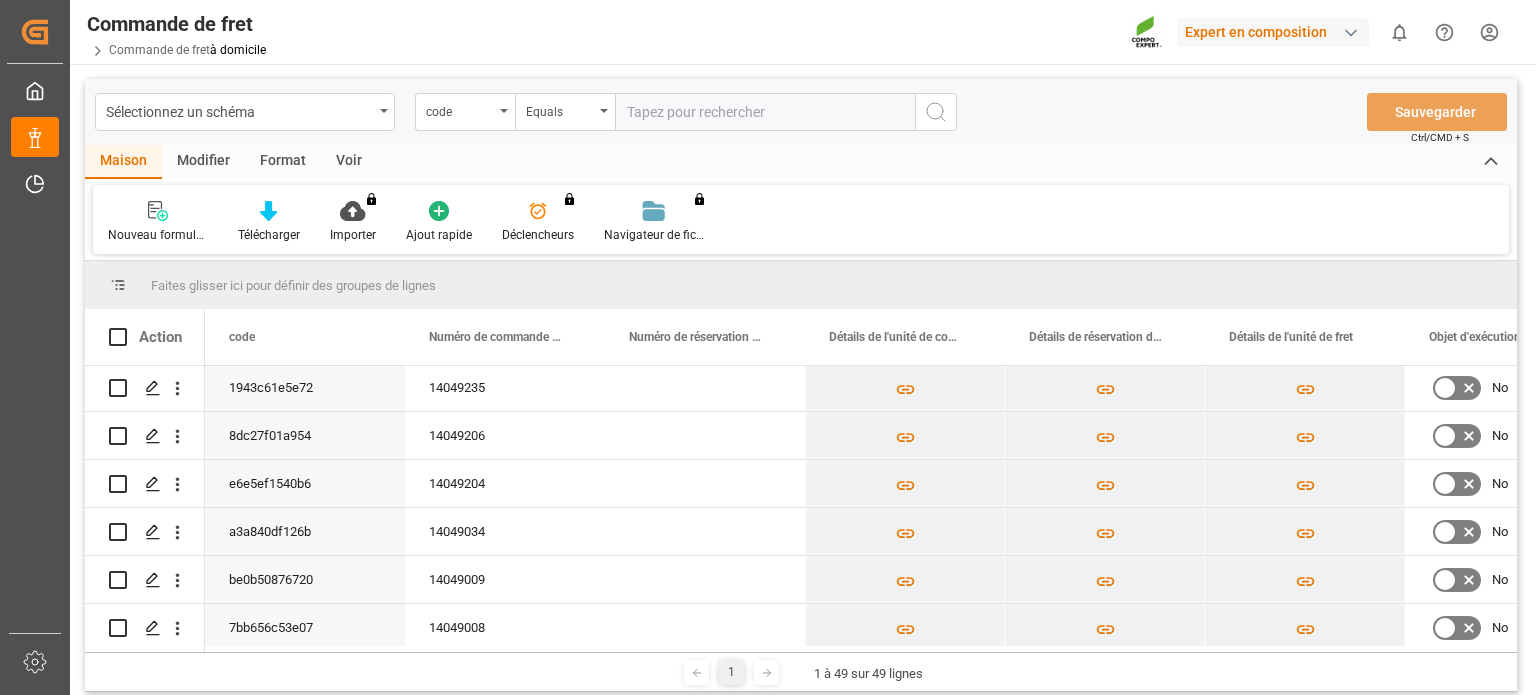 scroll, scrollTop: 640, scrollLeft: 0, axis: vertical 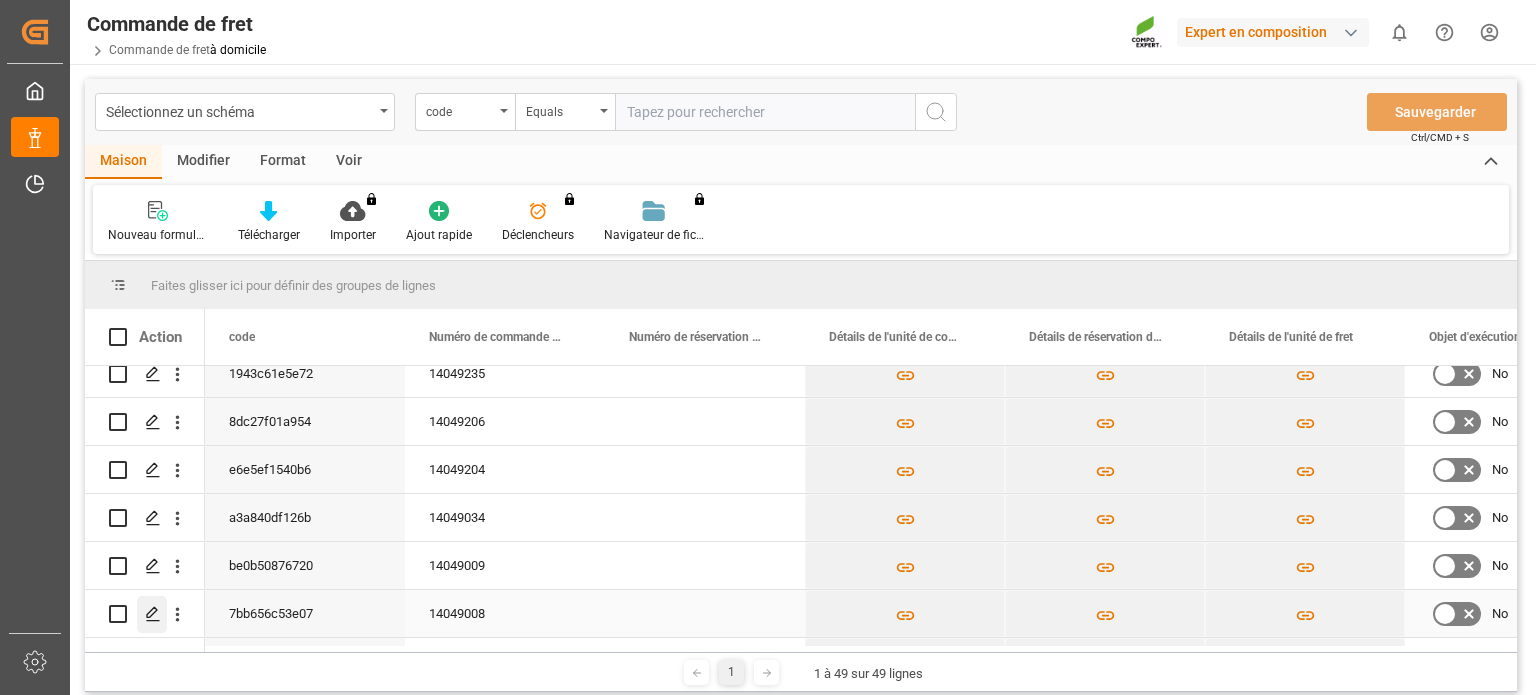 click 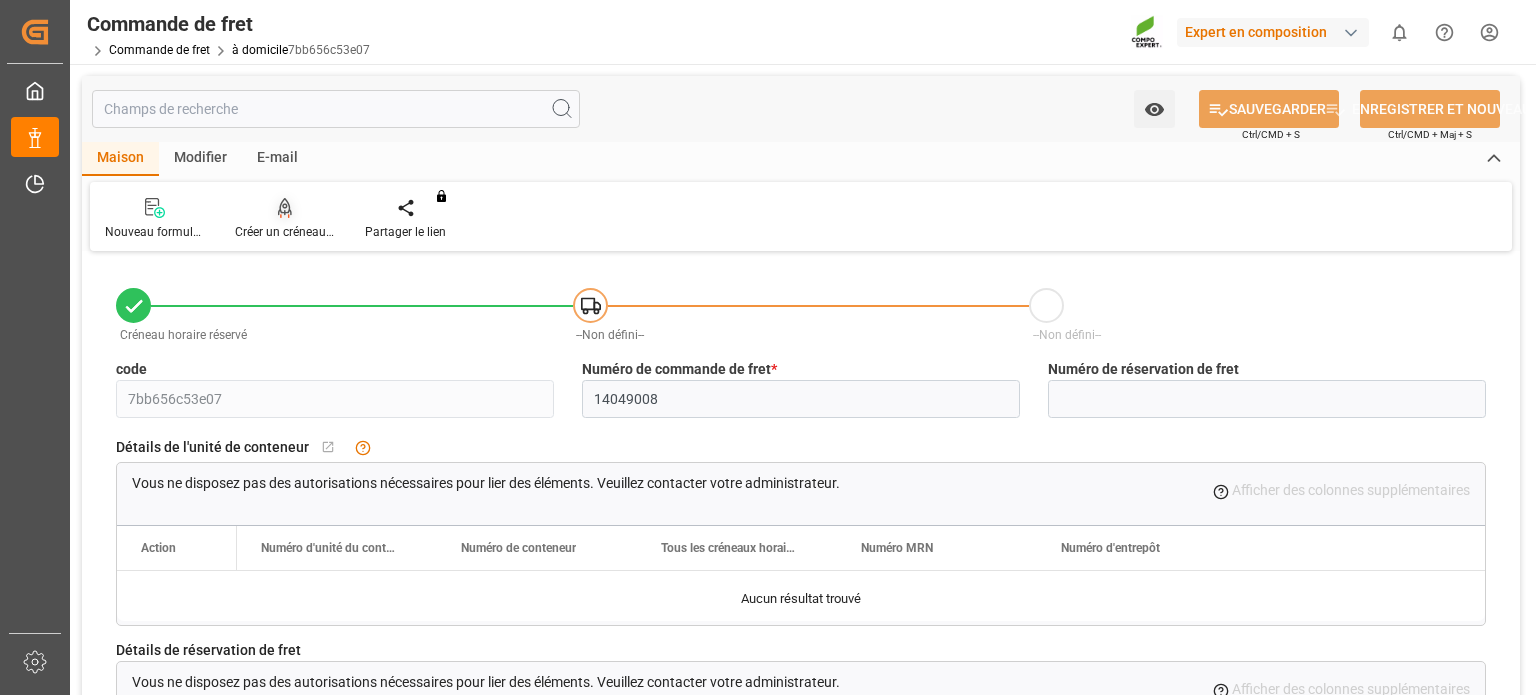 click on "Créer un créneau horaire" at bounding box center (301, 232) 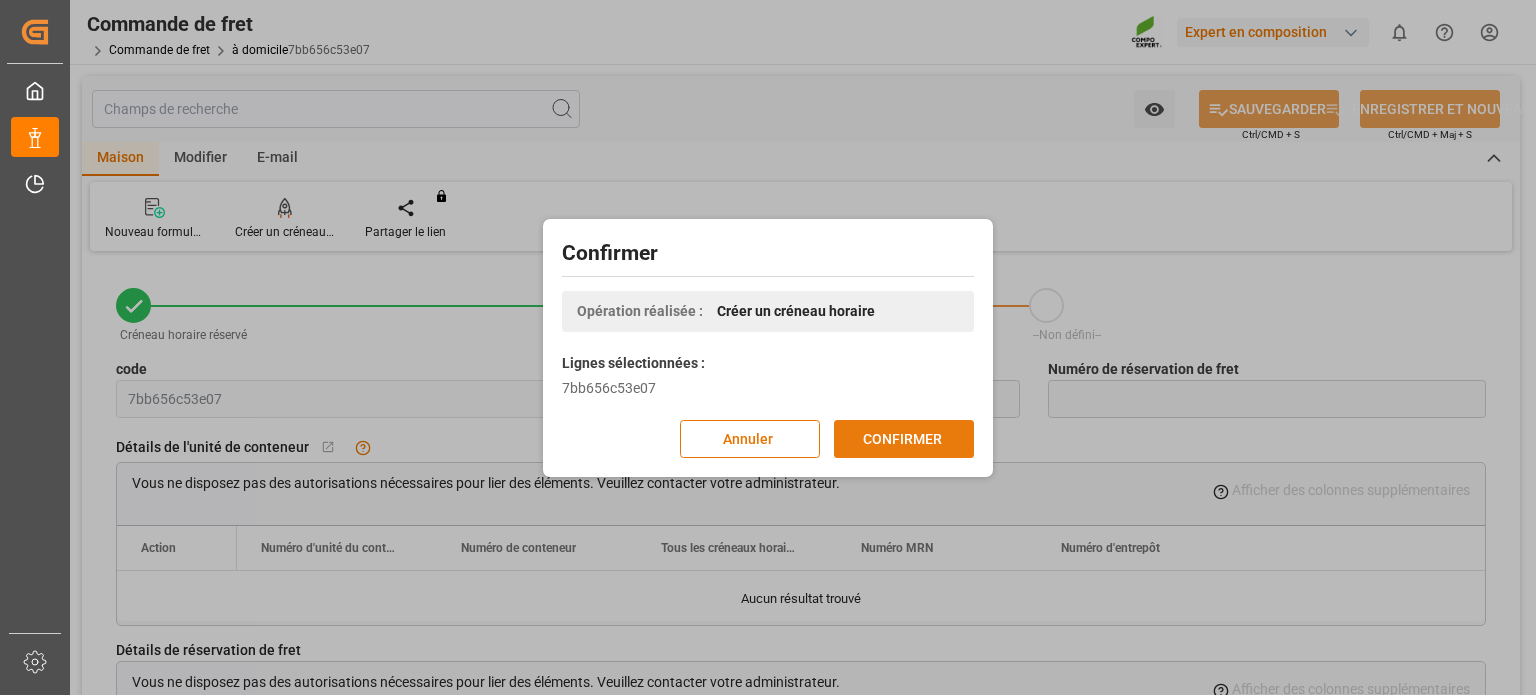 click on "CONFIRMER" at bounding box center [904, 439] 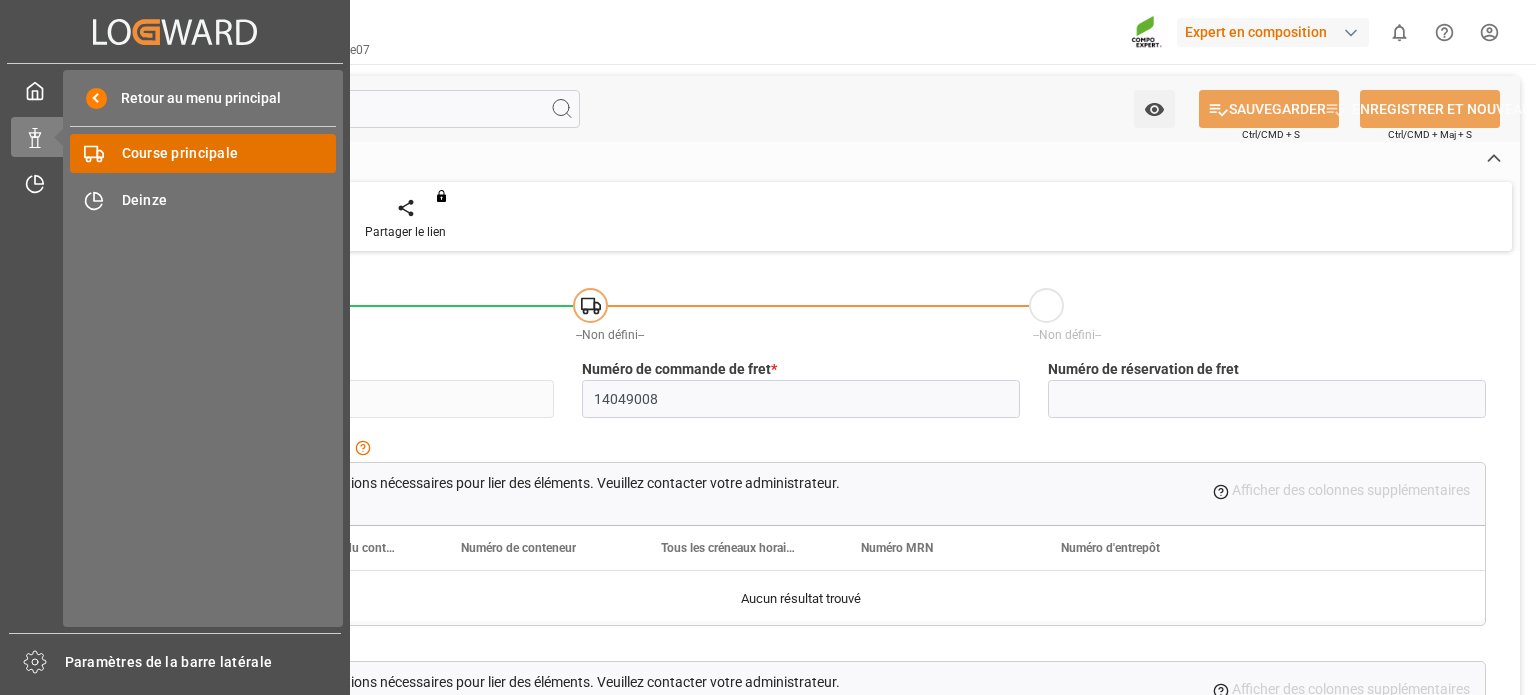 click on "Course principale" at bounding box center [180, 153] 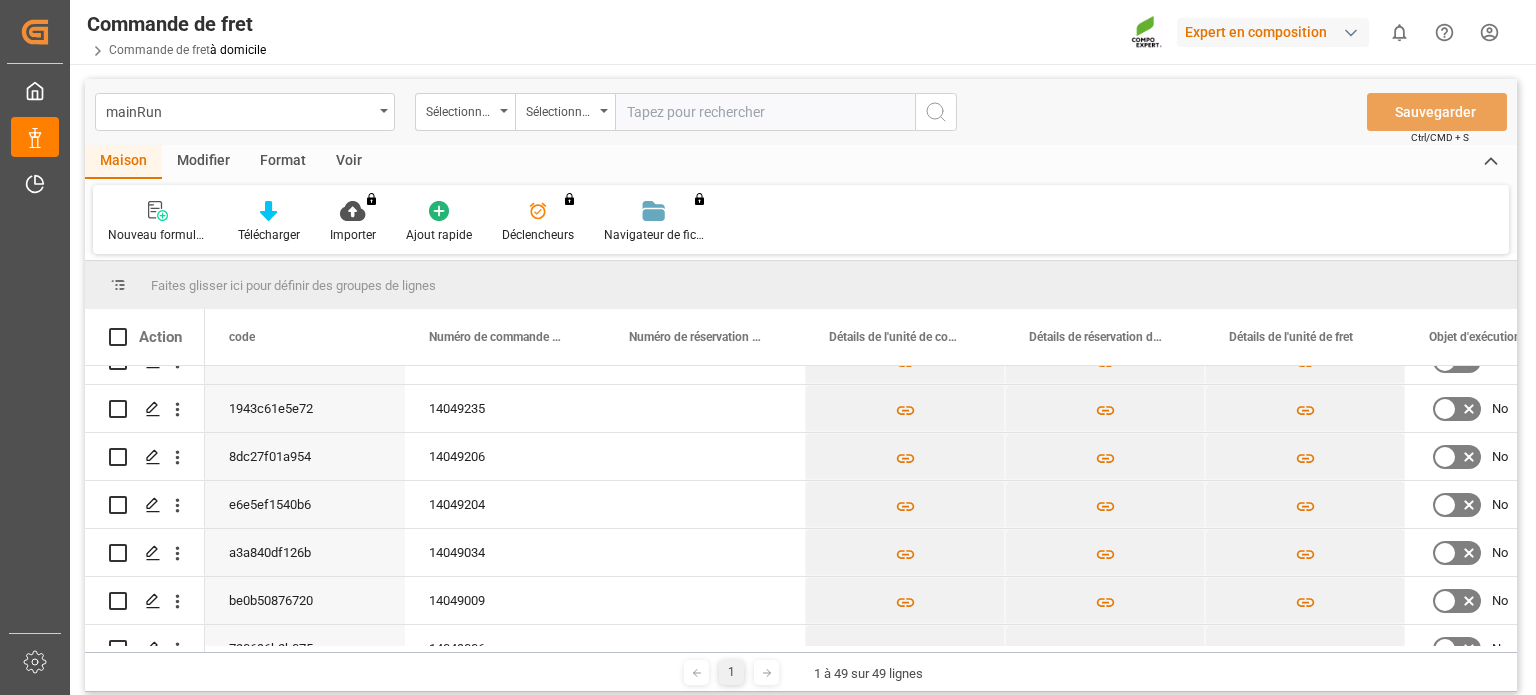 scroll, scrollTop: 688, scrollLeft: 0, axis: vertical 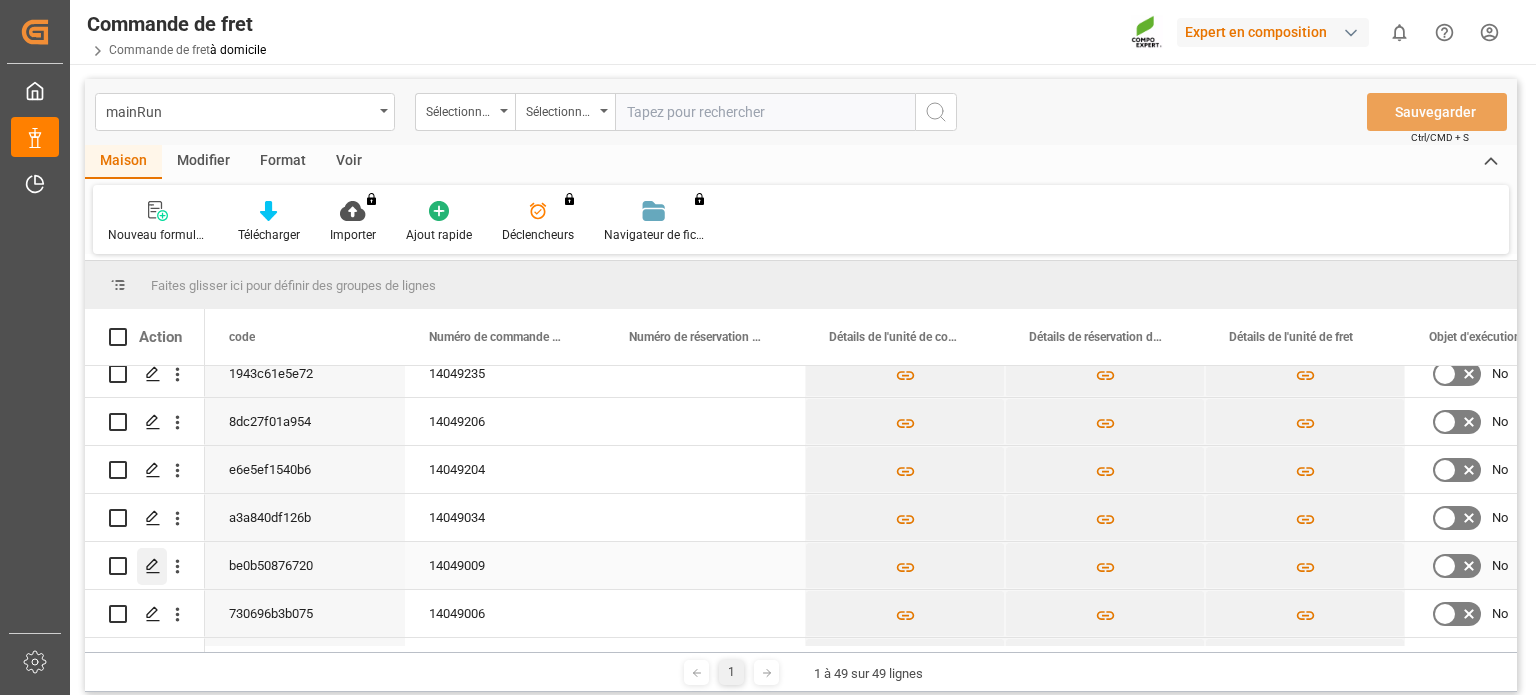 click 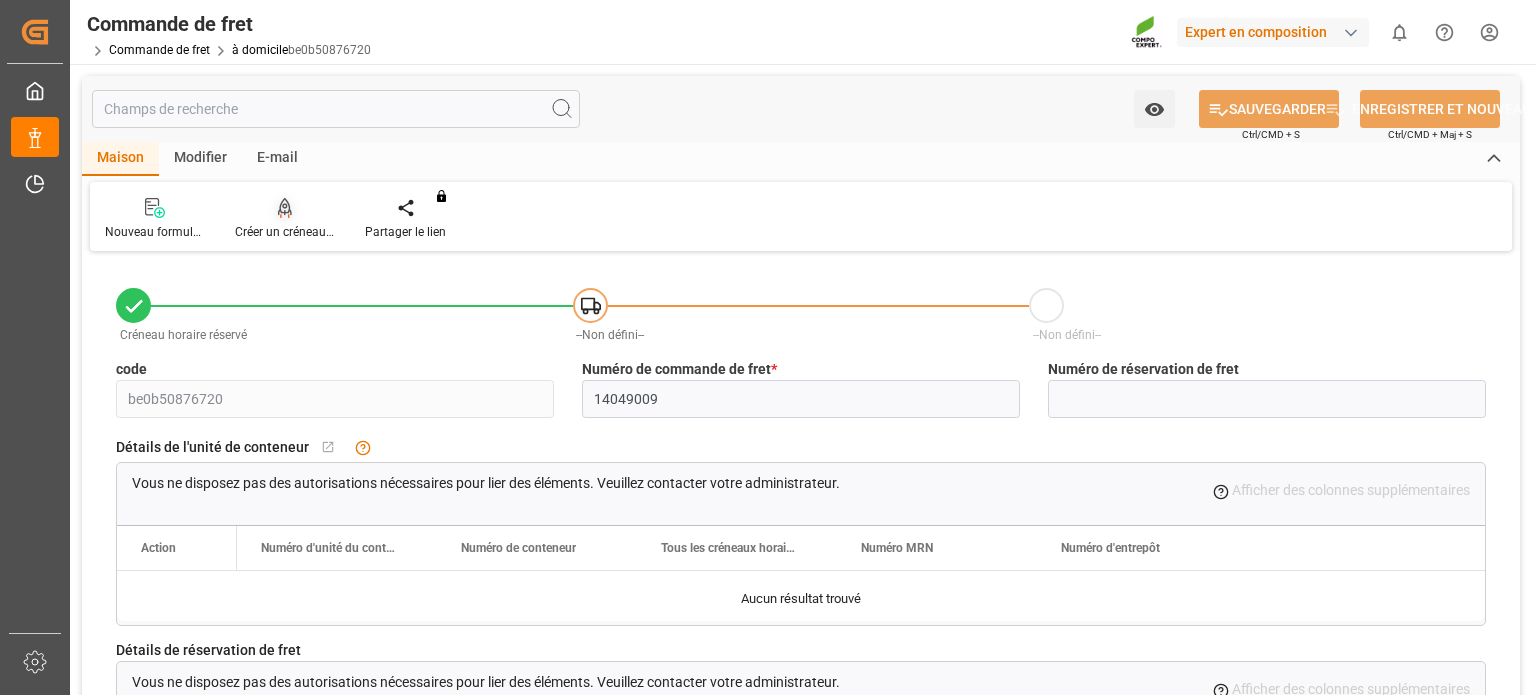 click at bounding box center [285, 207] 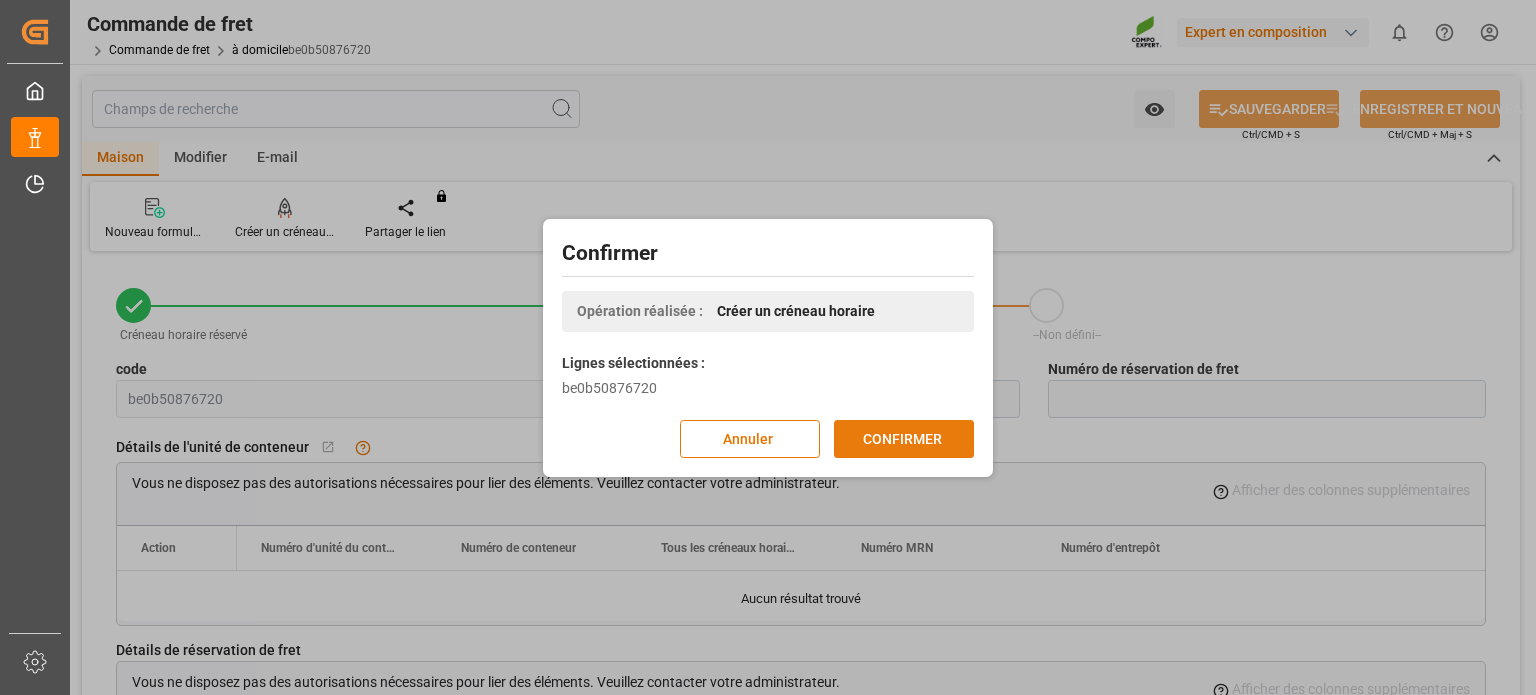 click on "CONFIRMER" at bounding box center (902, 439) 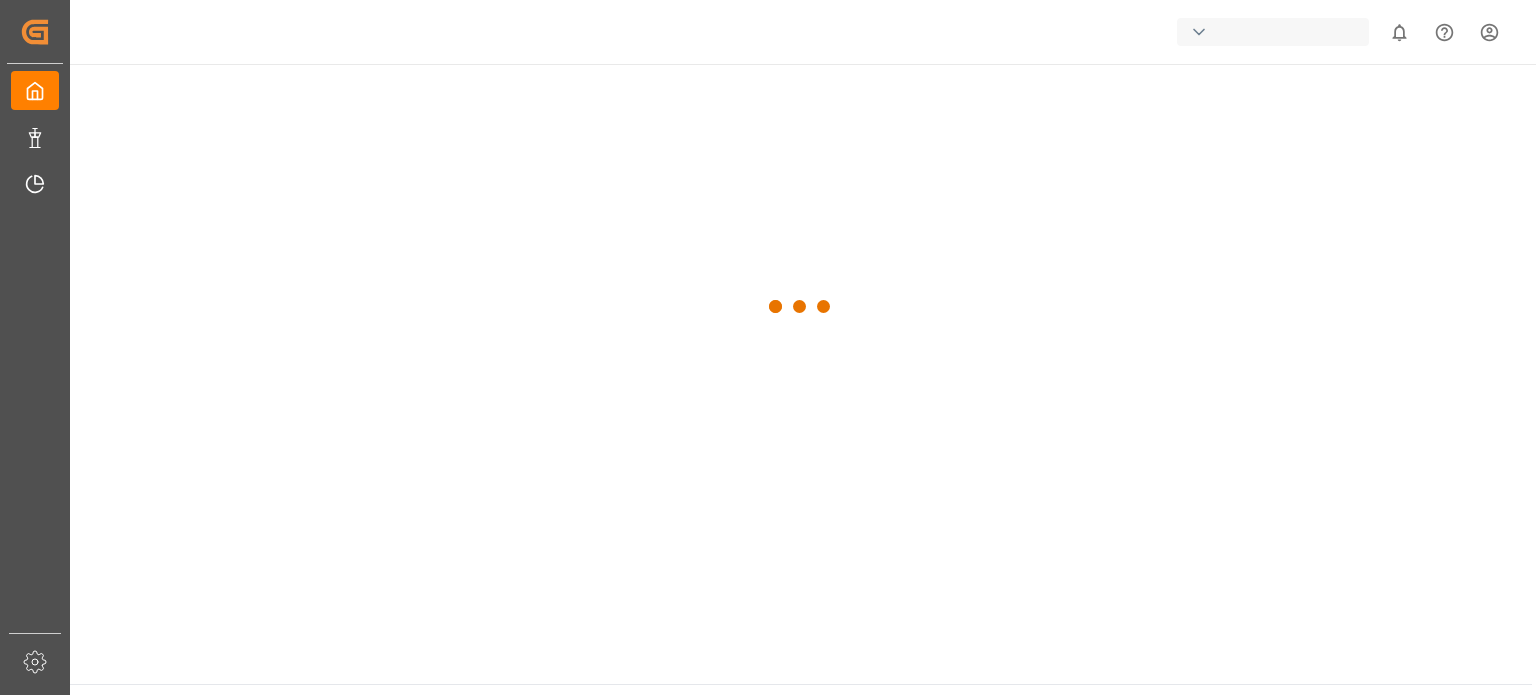 scroll, scrollTop: 0, scrollLeft: 0, axis: both 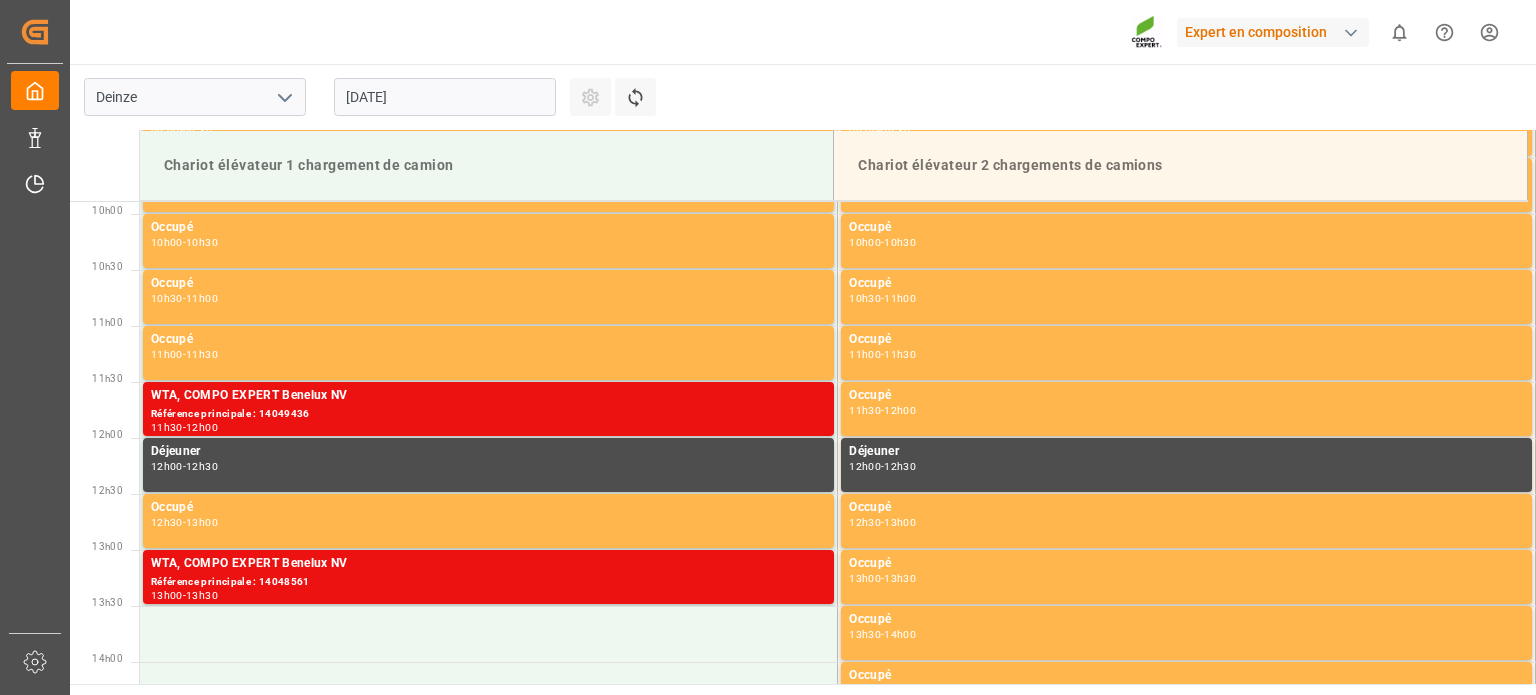click on "[DATE]" at bounding box center (445, 97) 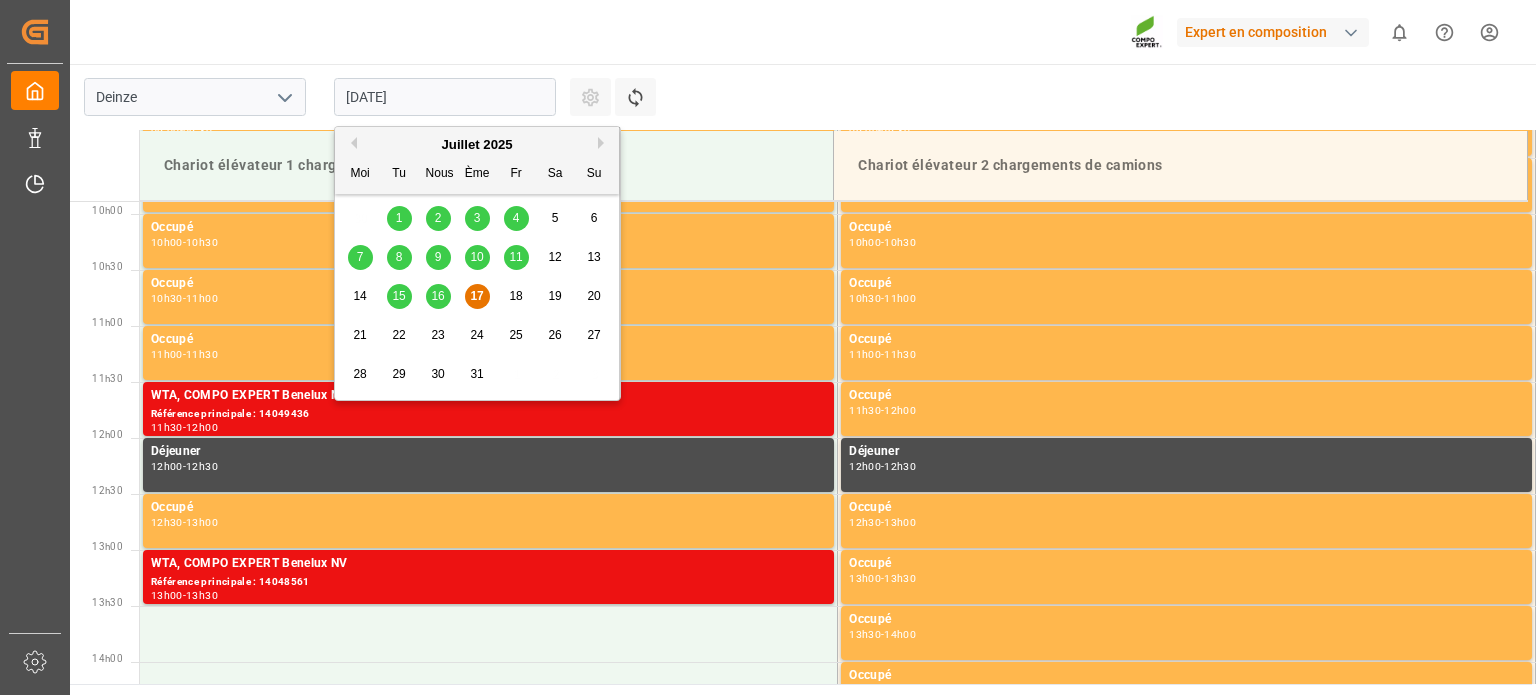click on "18" at bounding box center [516, 297] 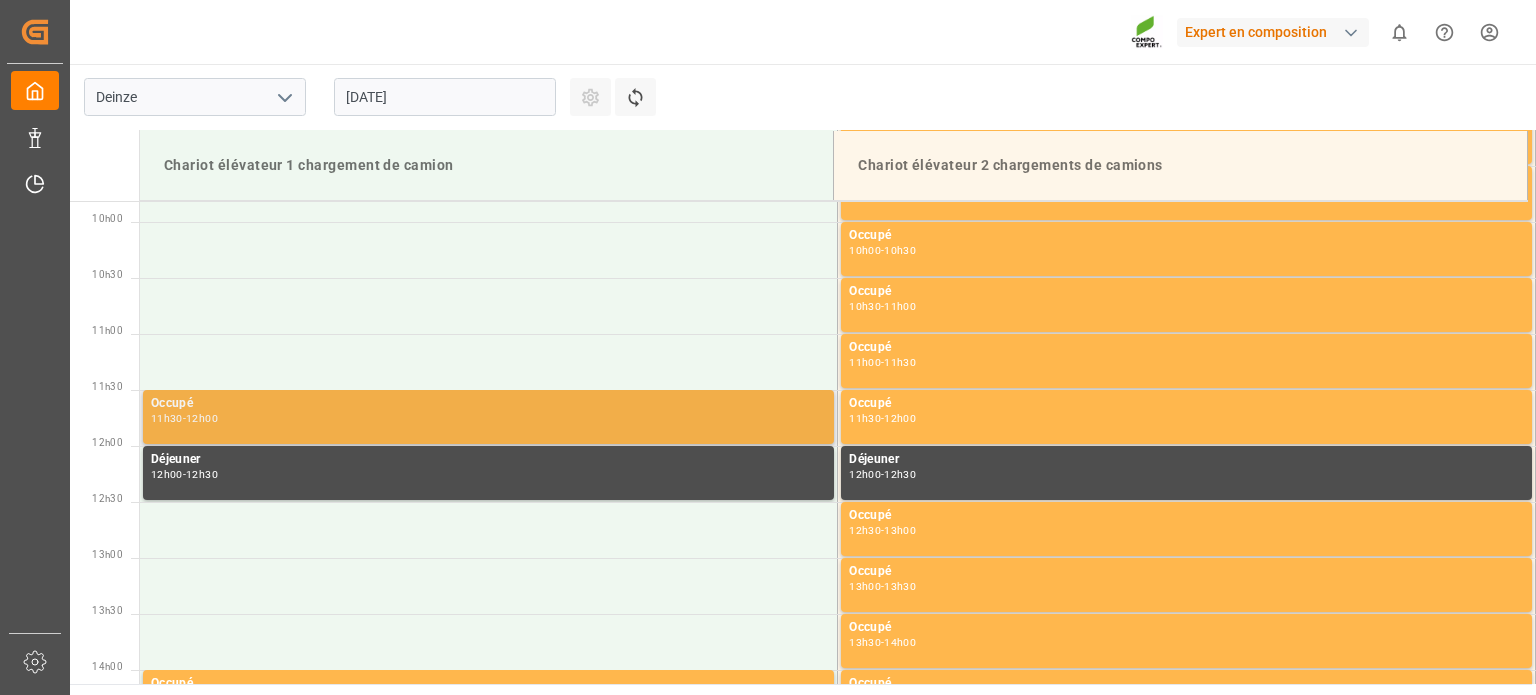 scroll, scrollTop: 1107, scrollLeft: 0, axis: vertical 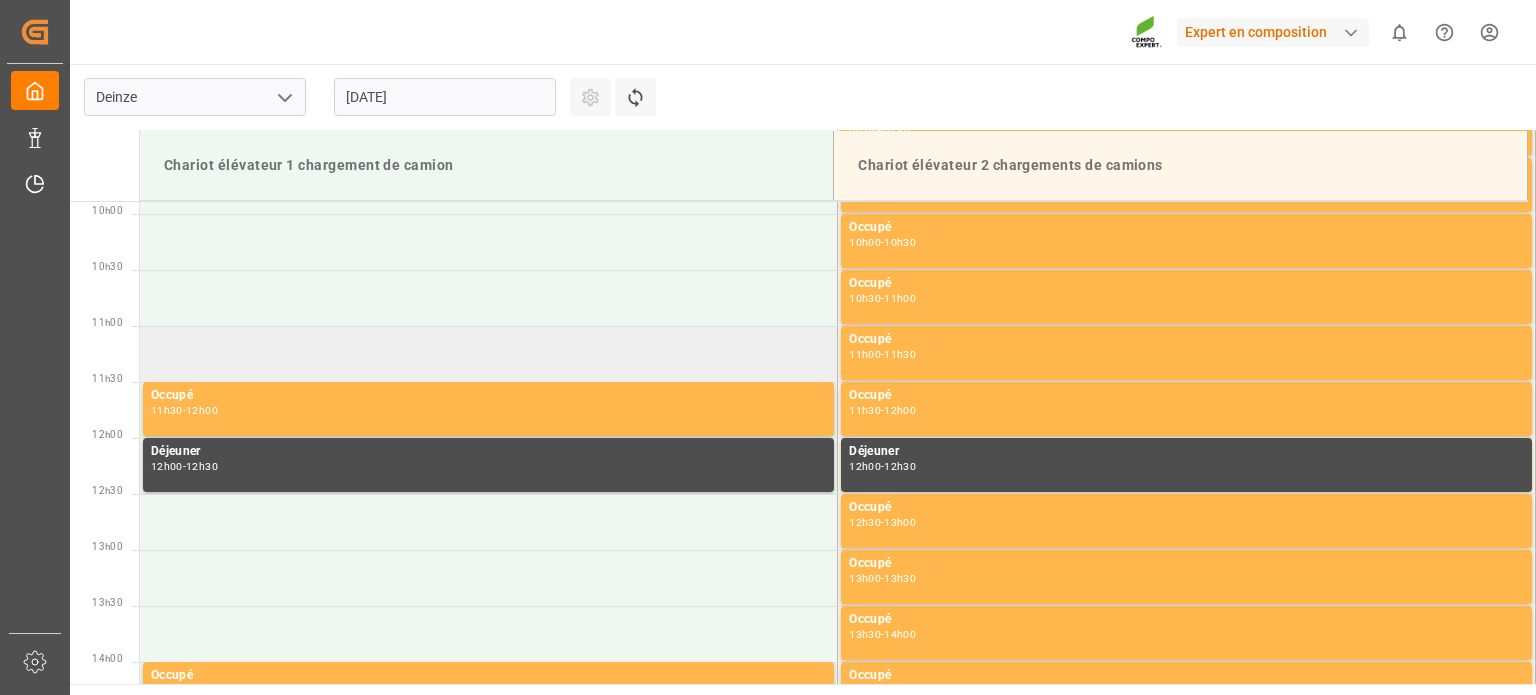 click at bounding box center [489, 354] 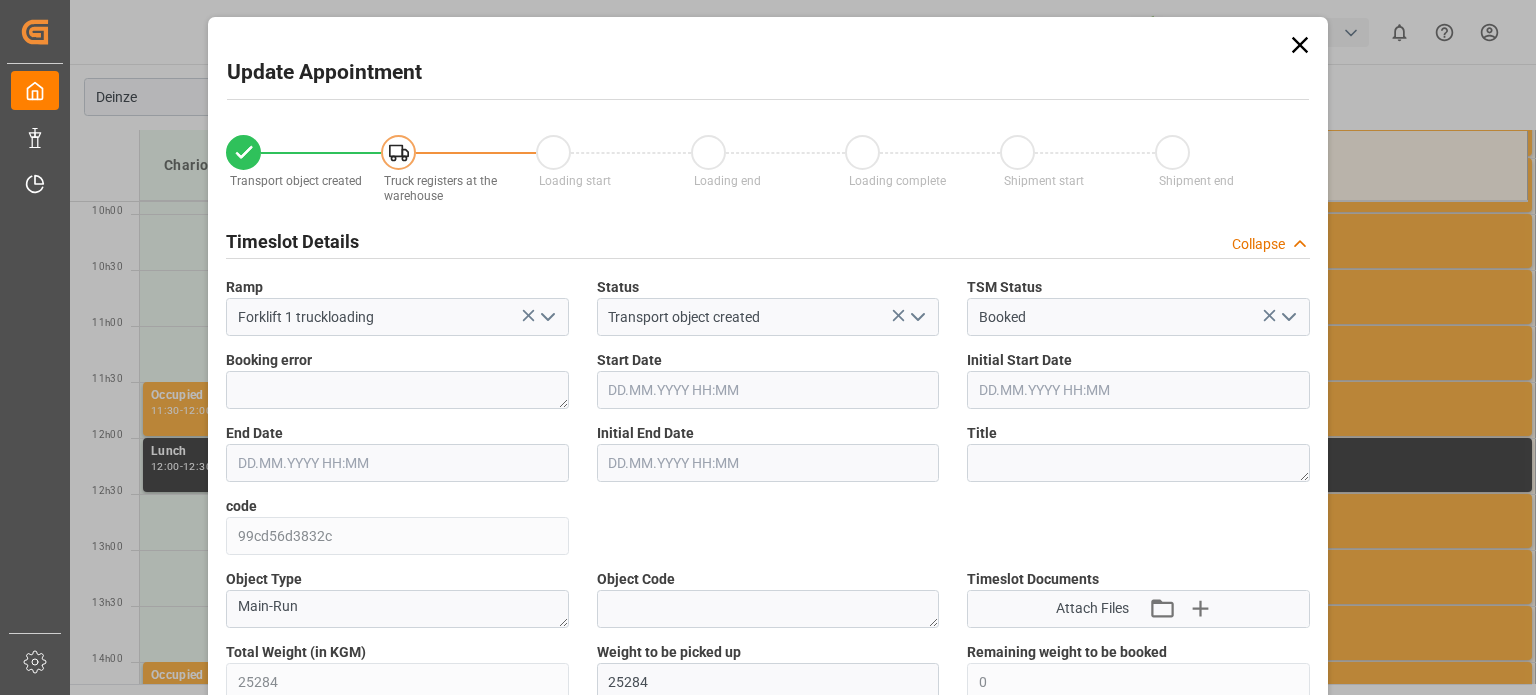 type on "25284" 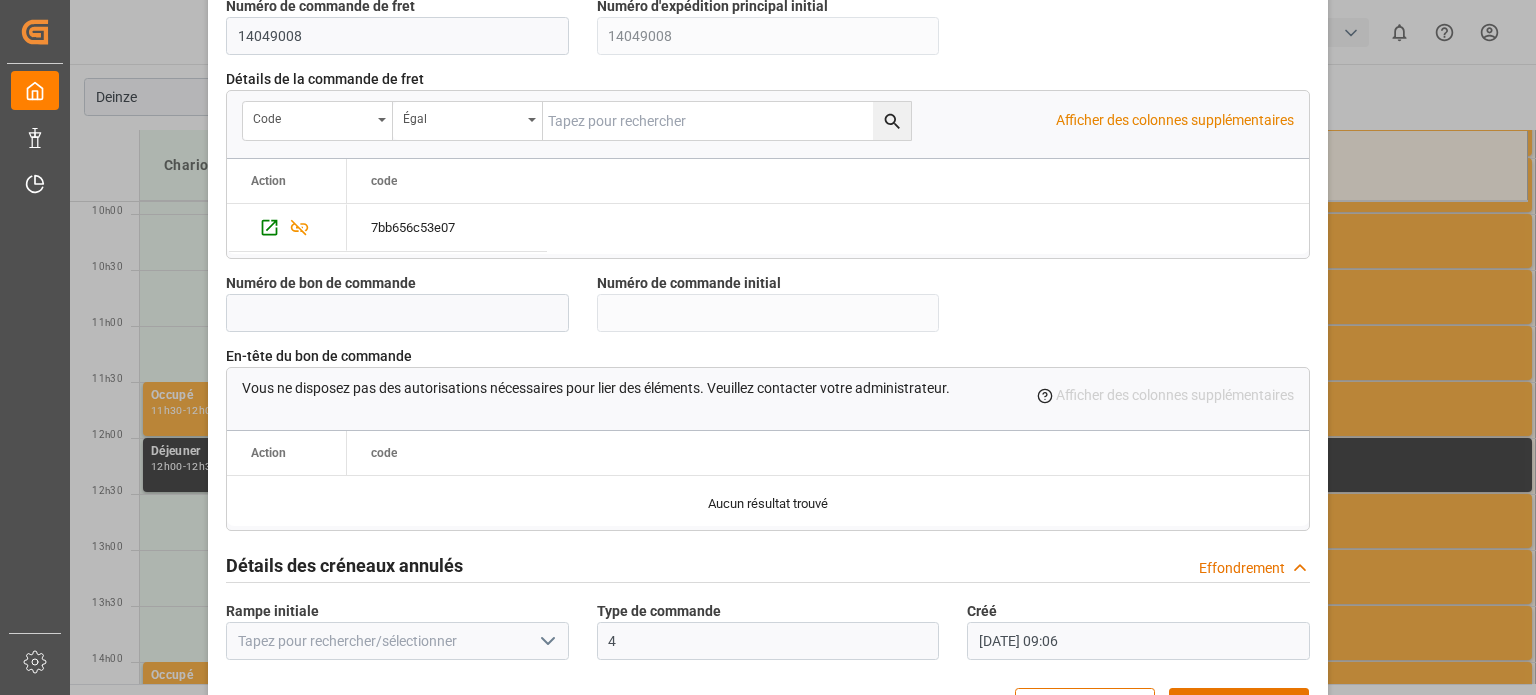 scroll, scrollTop: 1936, scrollLeft: 0, axis: vertical 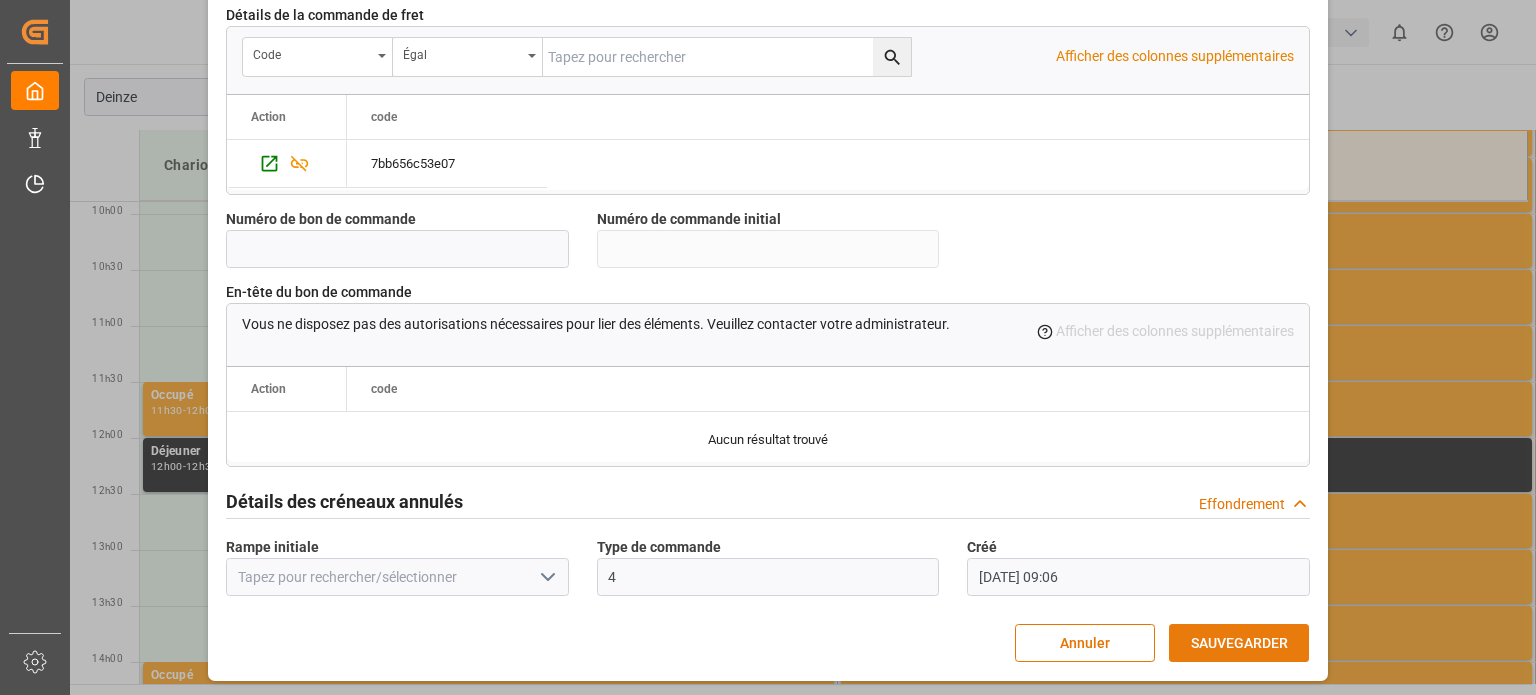 click on "SAUVEGARDER" at bounding box center [1239, 643] 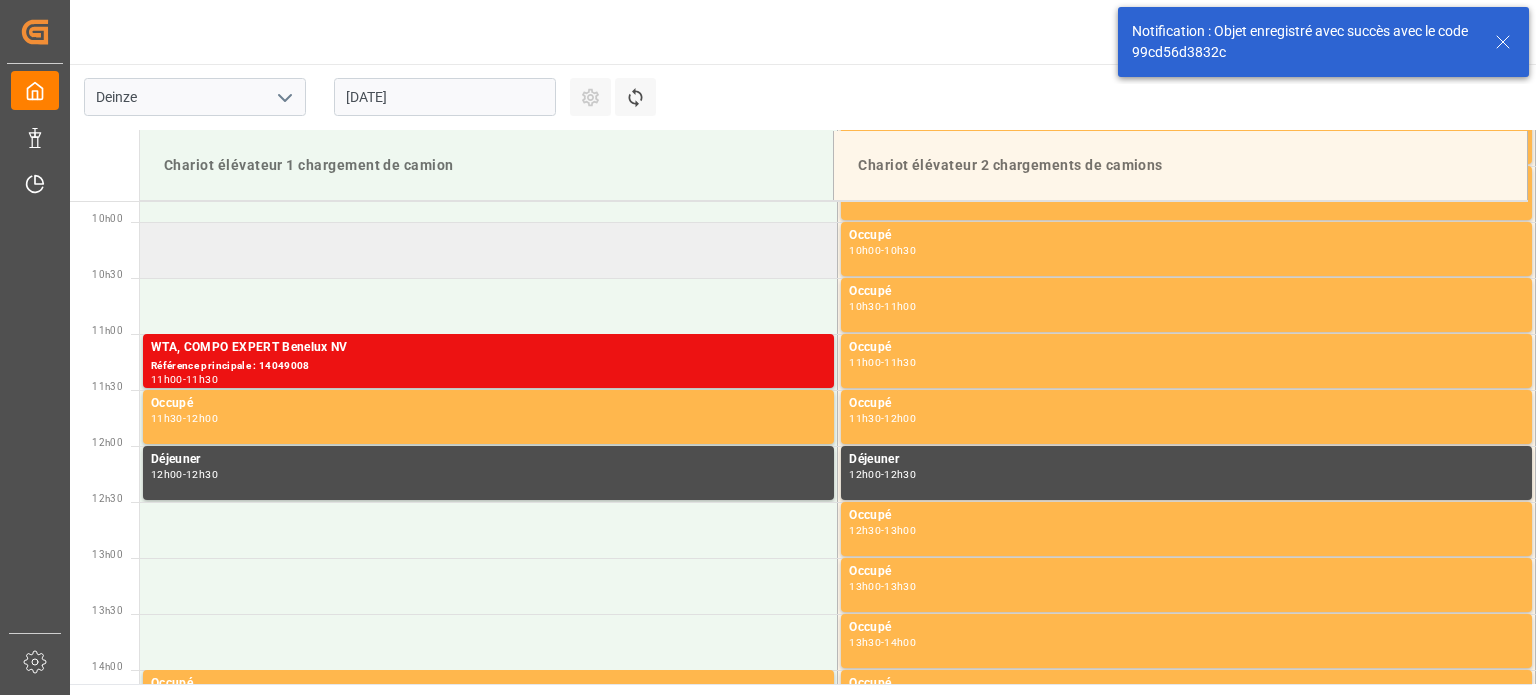 scroll, scrollTop: 1107, scrollLeft: 0, axis: vertical 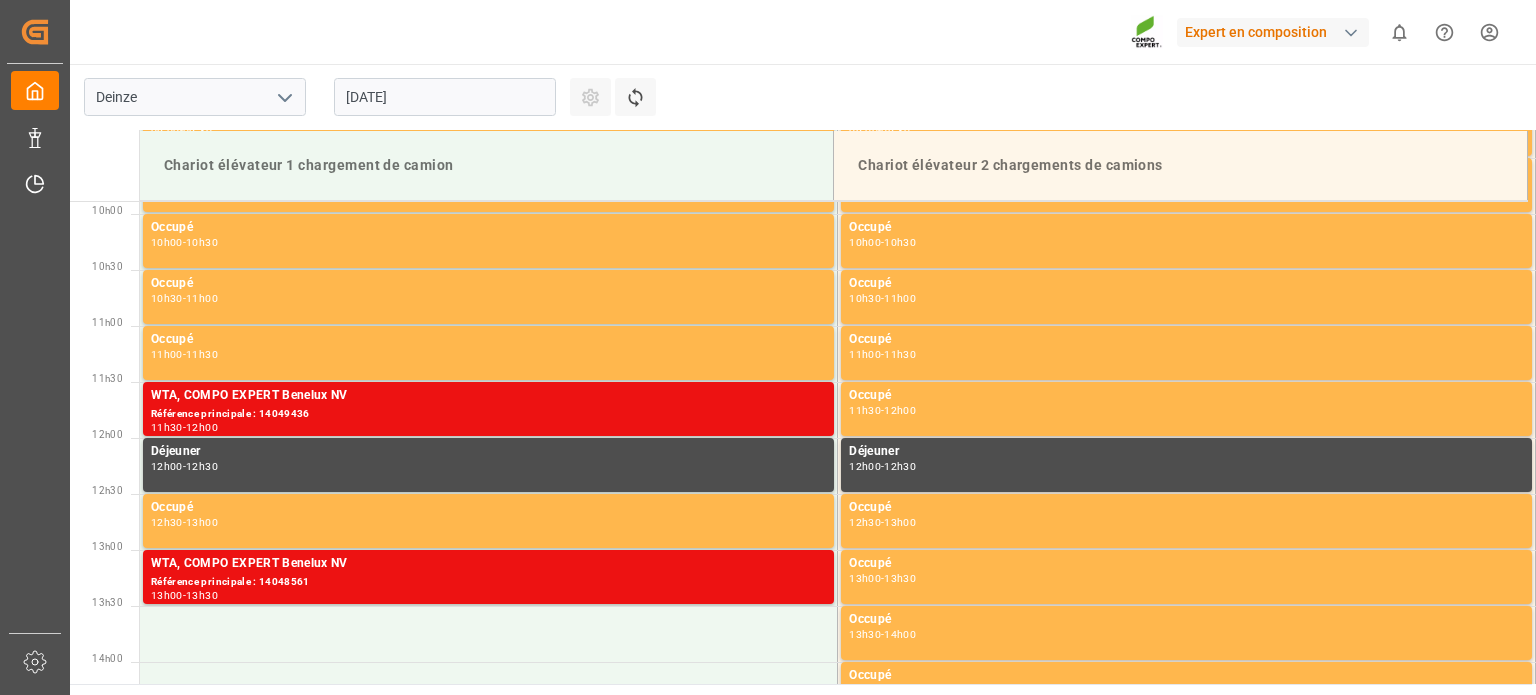 click on "[DATE]" at bounding box center (445, 97) 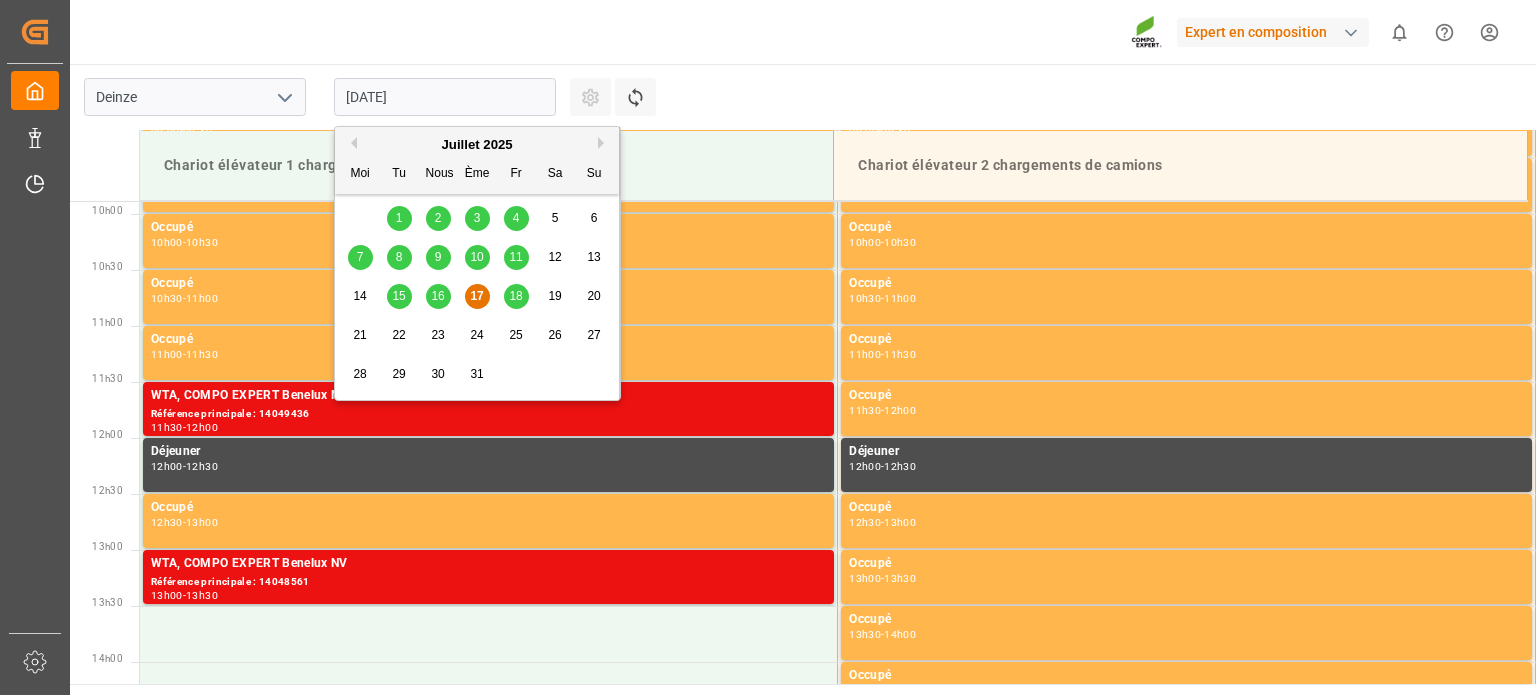 click on "18" at bounding box center (515, 296) 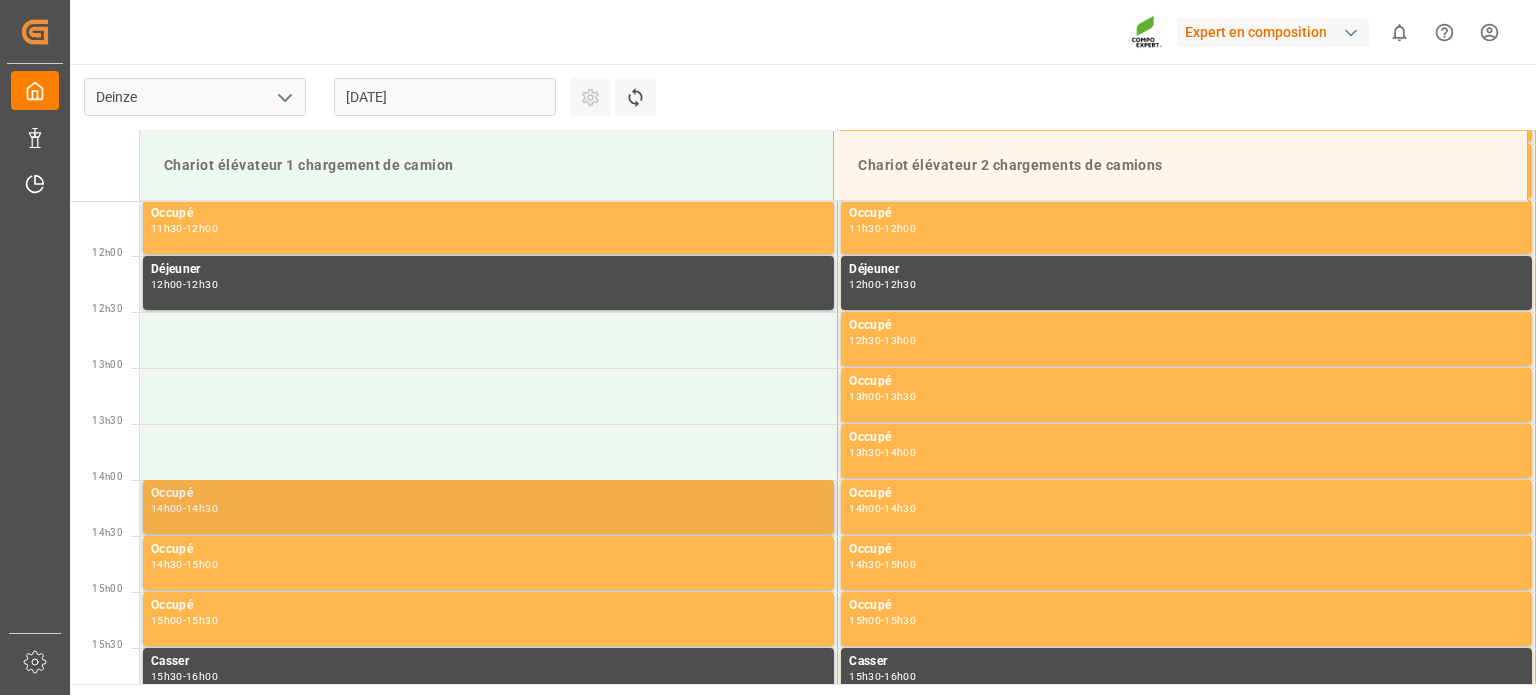 scroll, scrollTop: 1407, scrollLeft: 0, axis: vertical 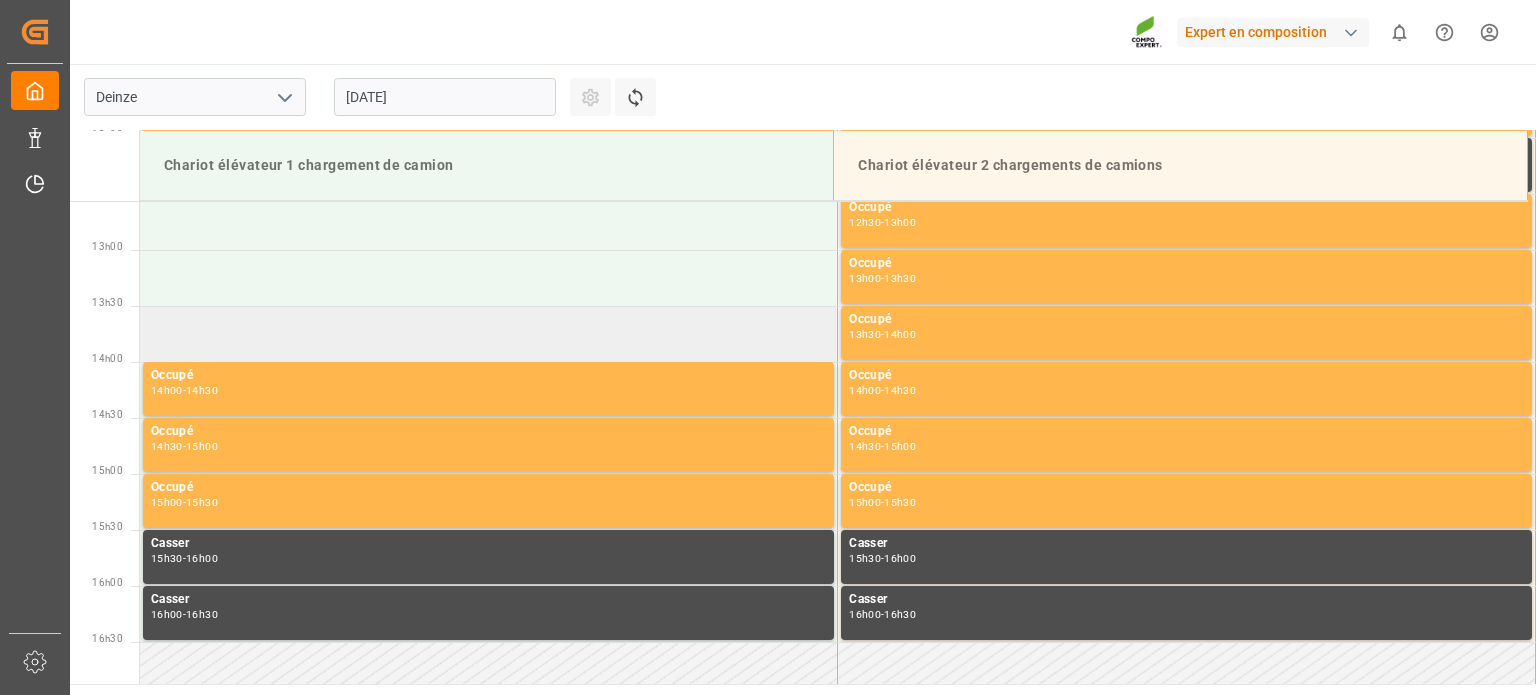 click at bounding box center (489, 334) 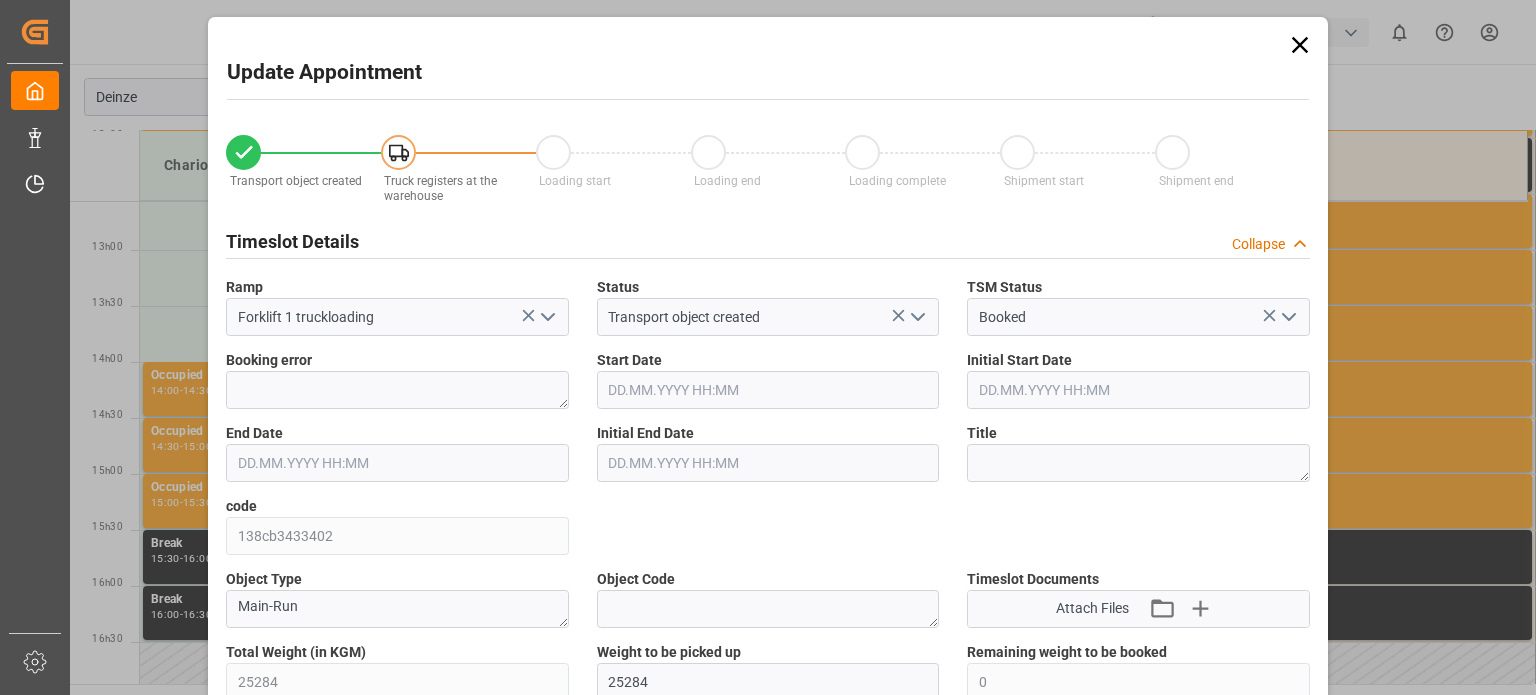 type on "[DATE] 13:30" 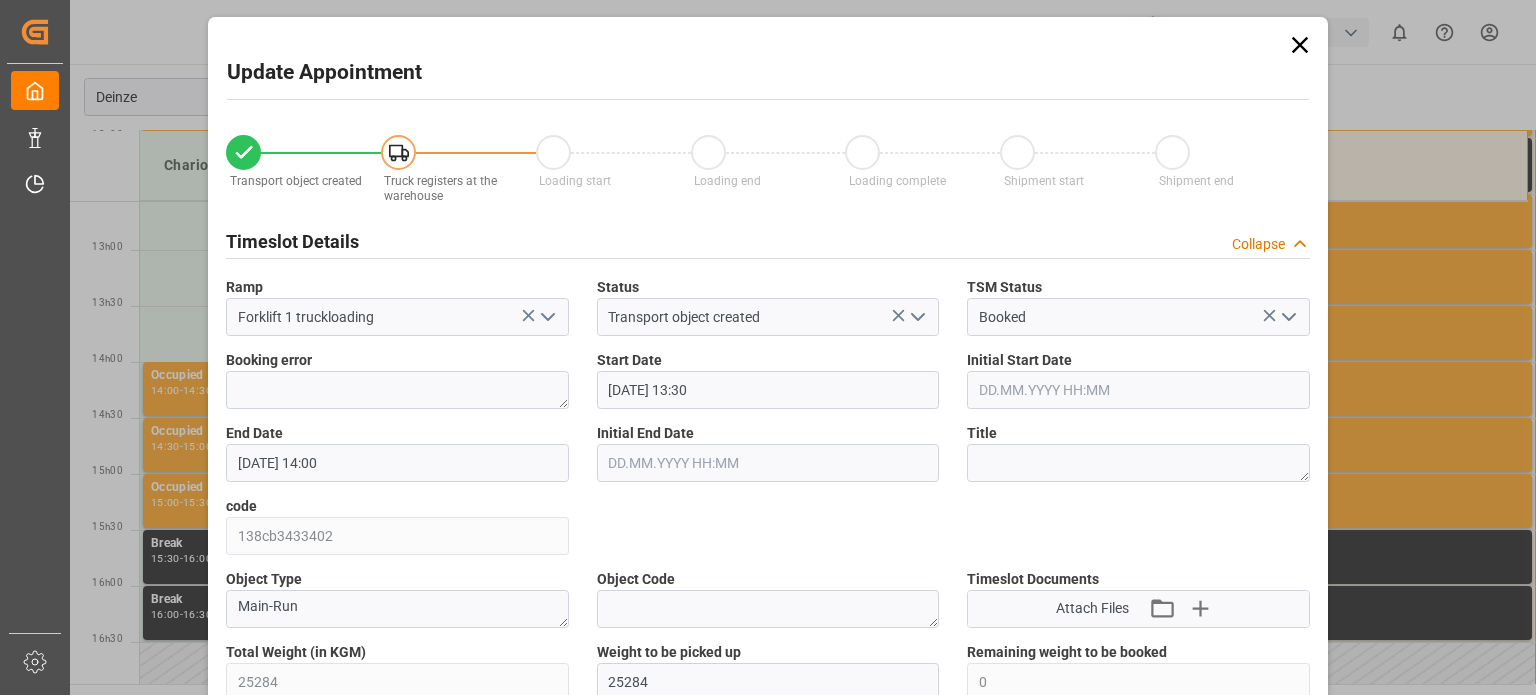 type on "[DATE] 09:15" 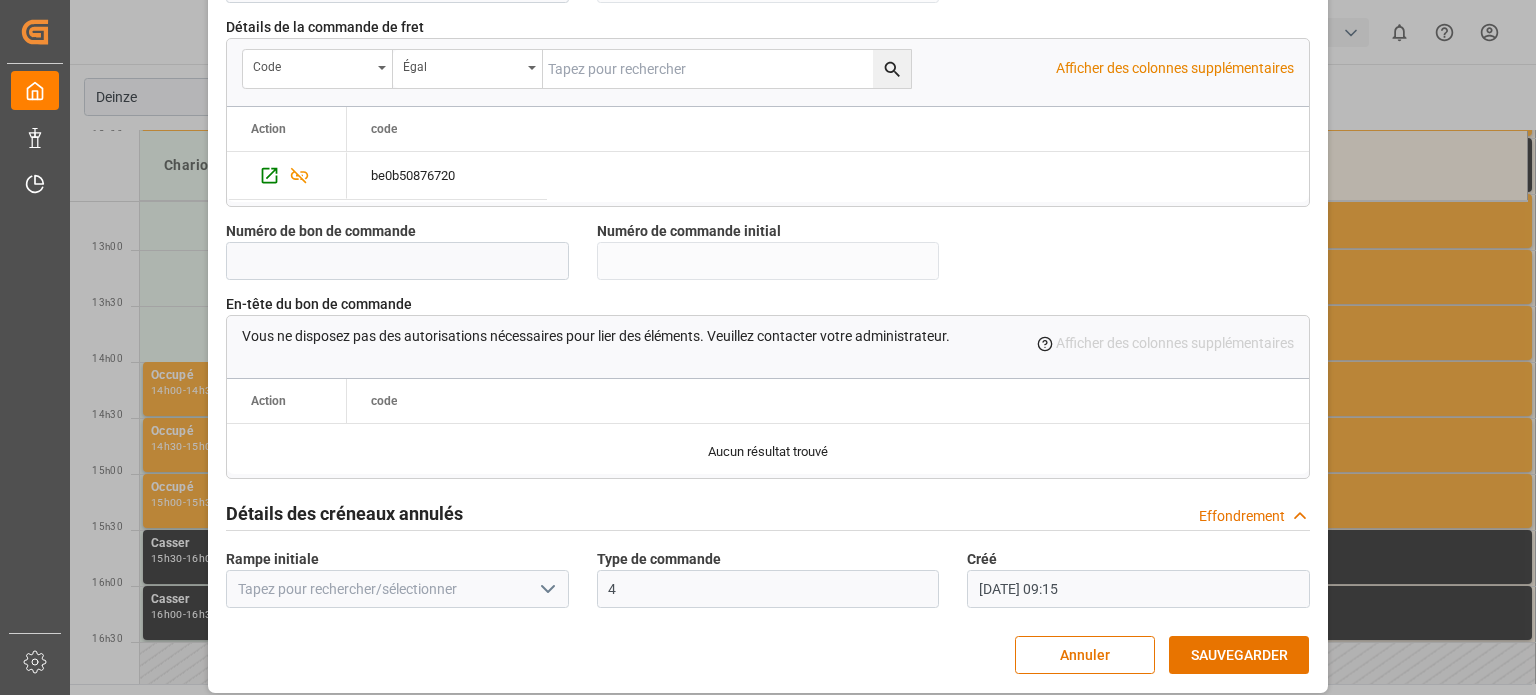 scroll, scrollTop: 1936, scrollLeft: 0, axis: vertical 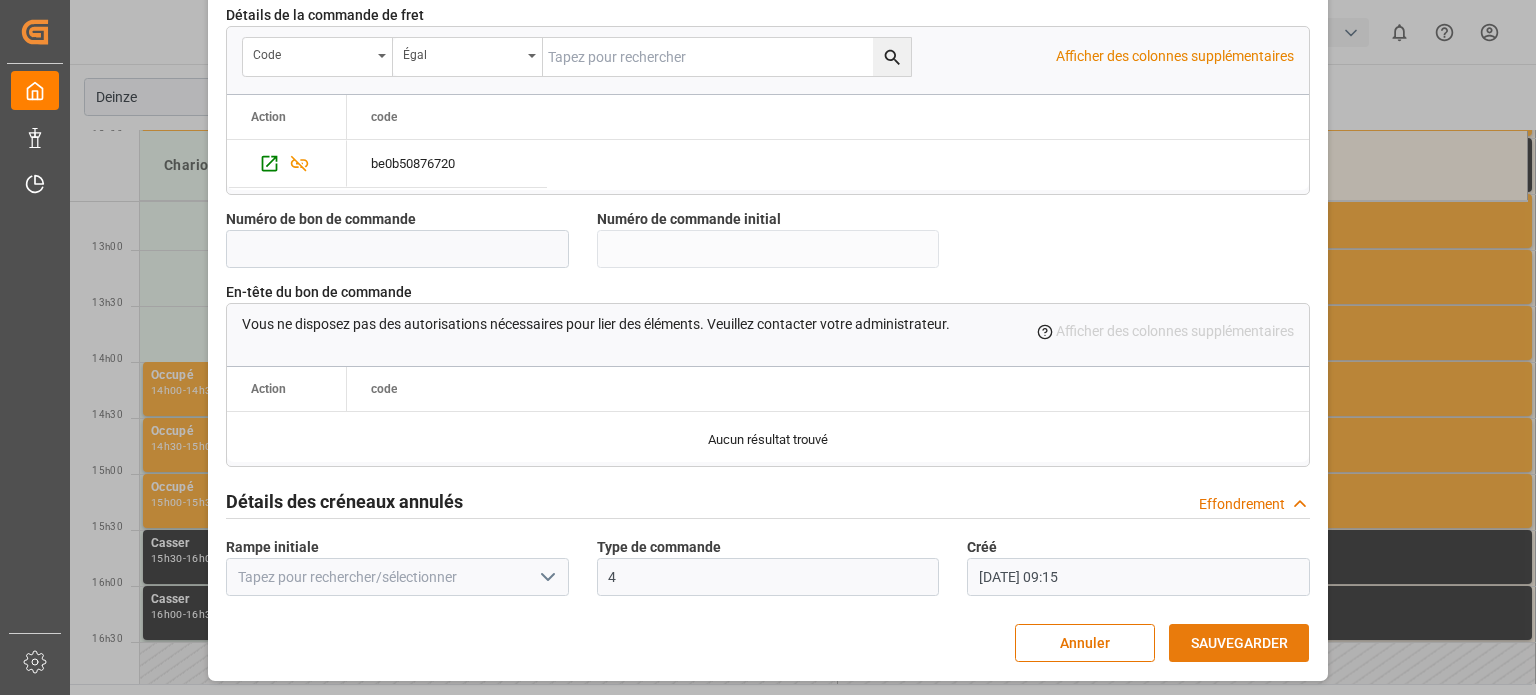 click on "SAUVEGARDER" at bounding box center (1239, 643) 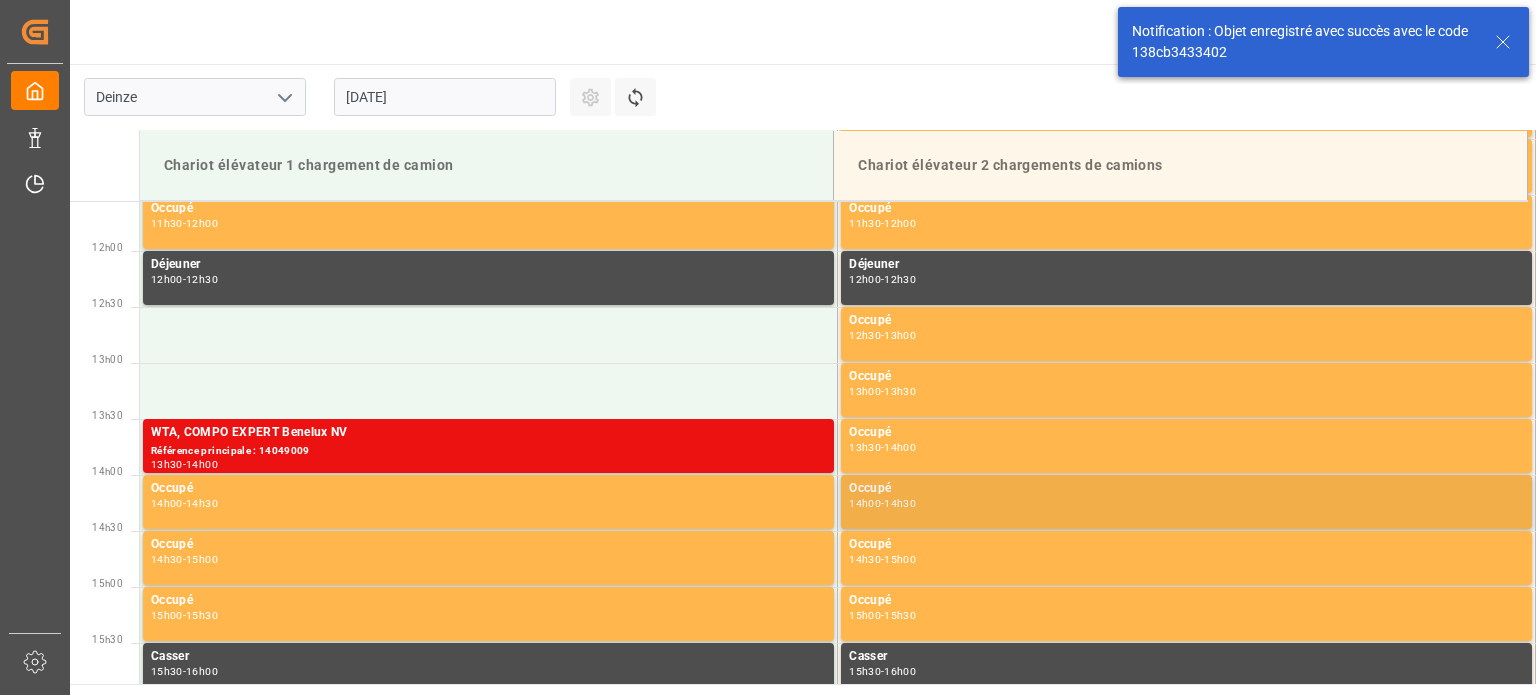 scroll, scrollTop: 1331, scrollLeft: 0, axis: vertical 